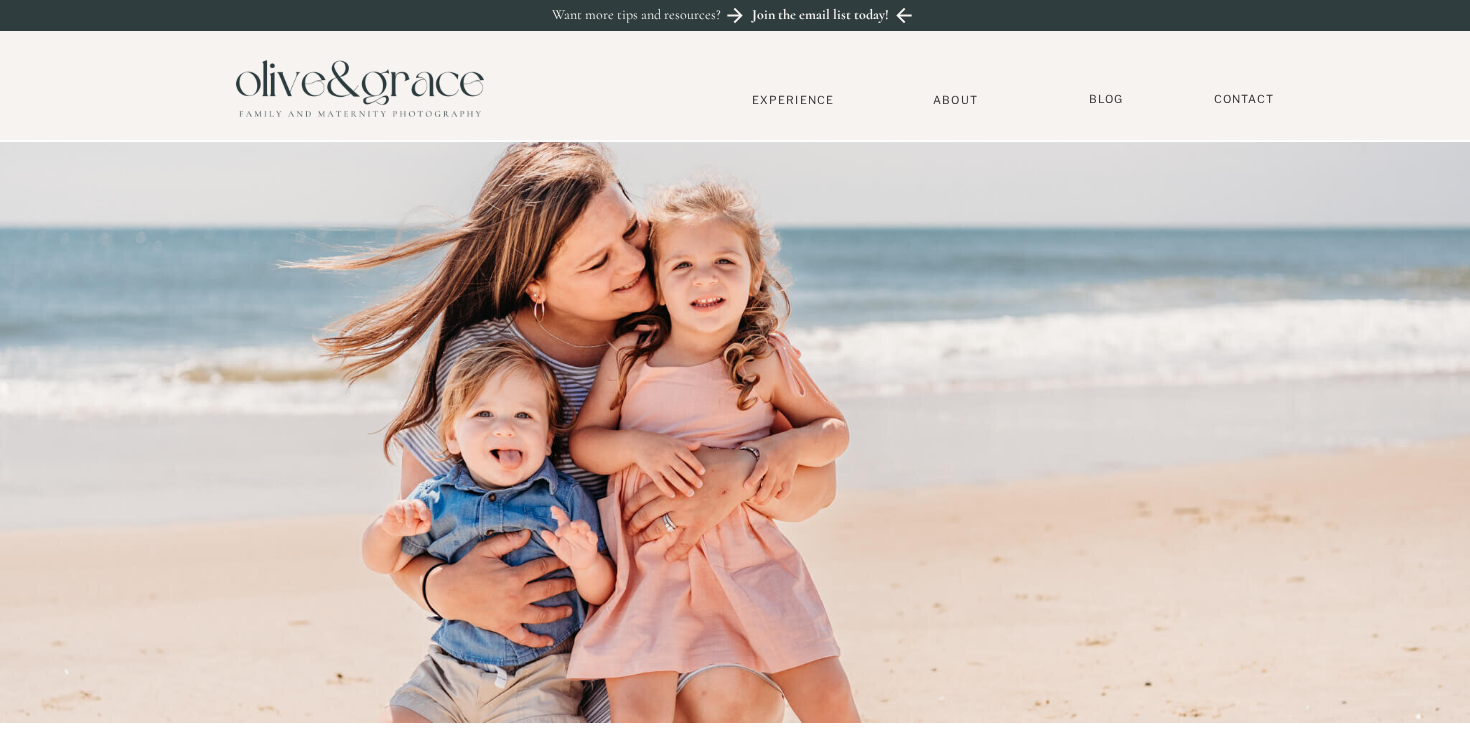 scroll, scrollTop: 0, scrollLeft: 0, axis: both 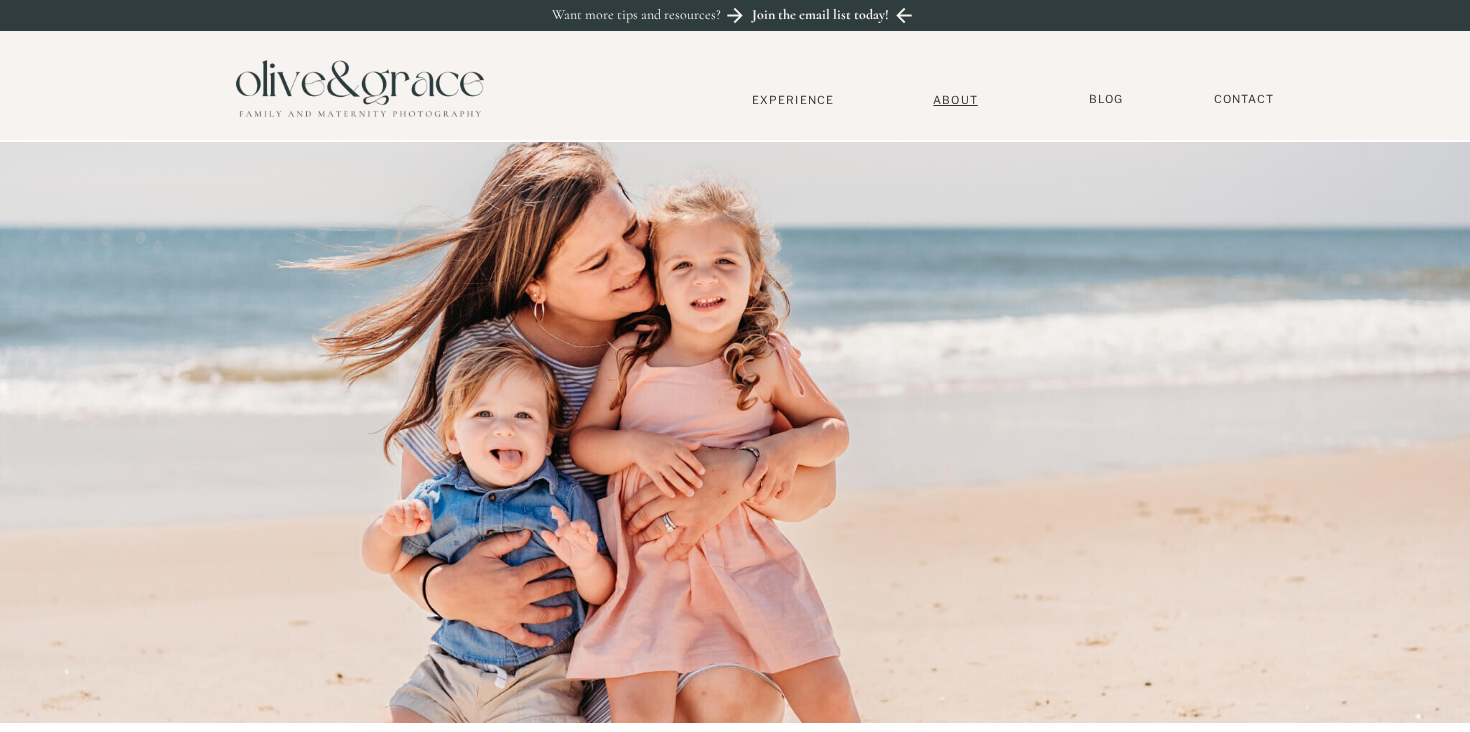 click on "About" at bounding box center (955, 99) 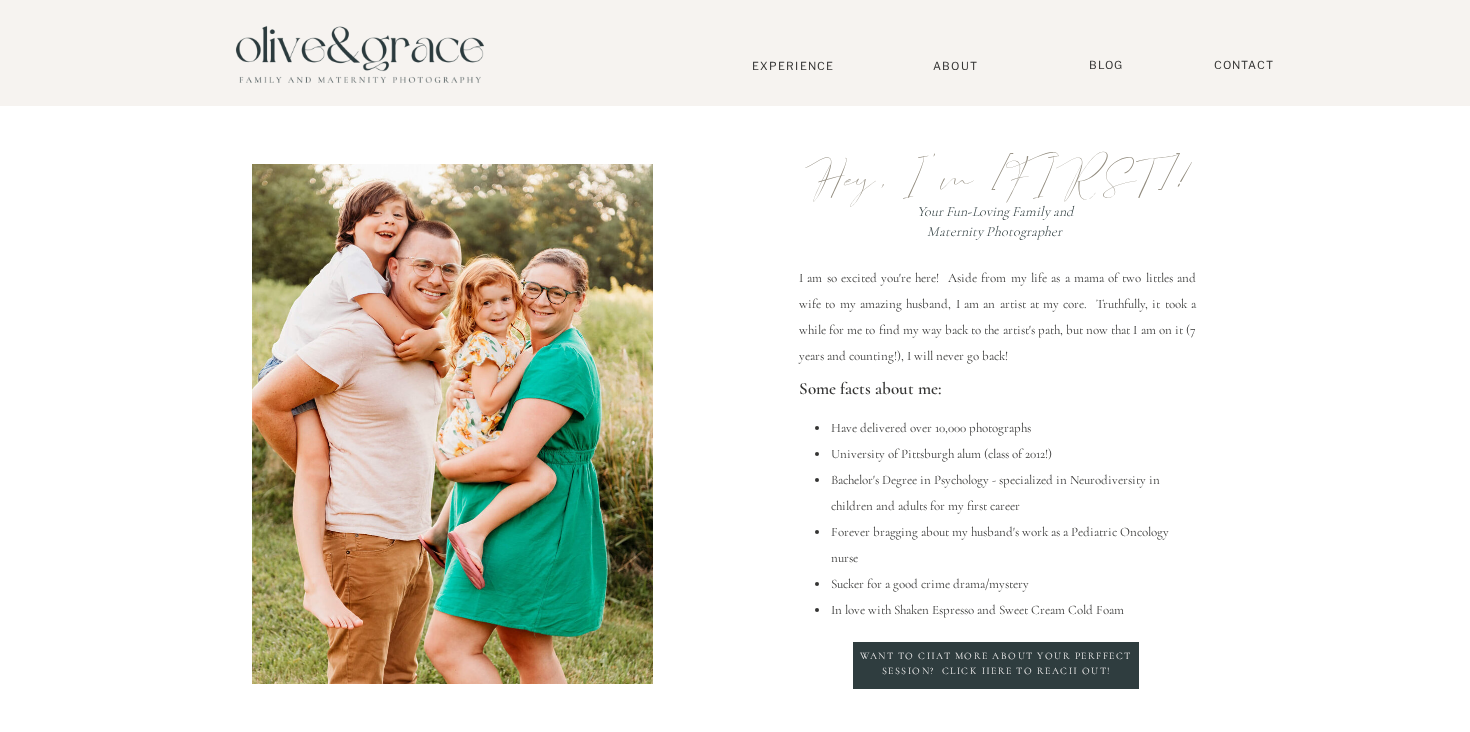 scroll, scrollTop: 1, scrollLeft: 0, axis: vertical 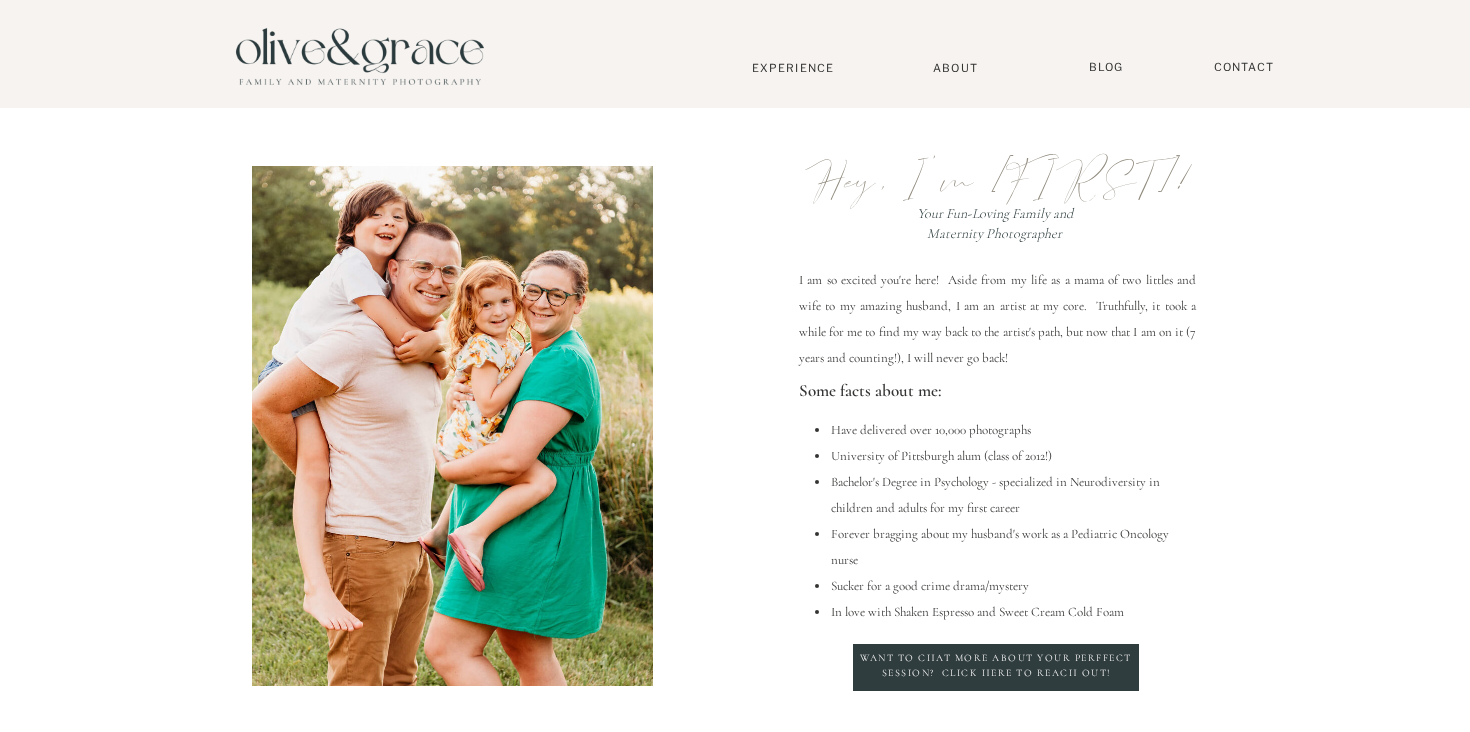click on "Want to chat more about your perffect session?  Click here to reach out!" at bounding box center [996, 668] 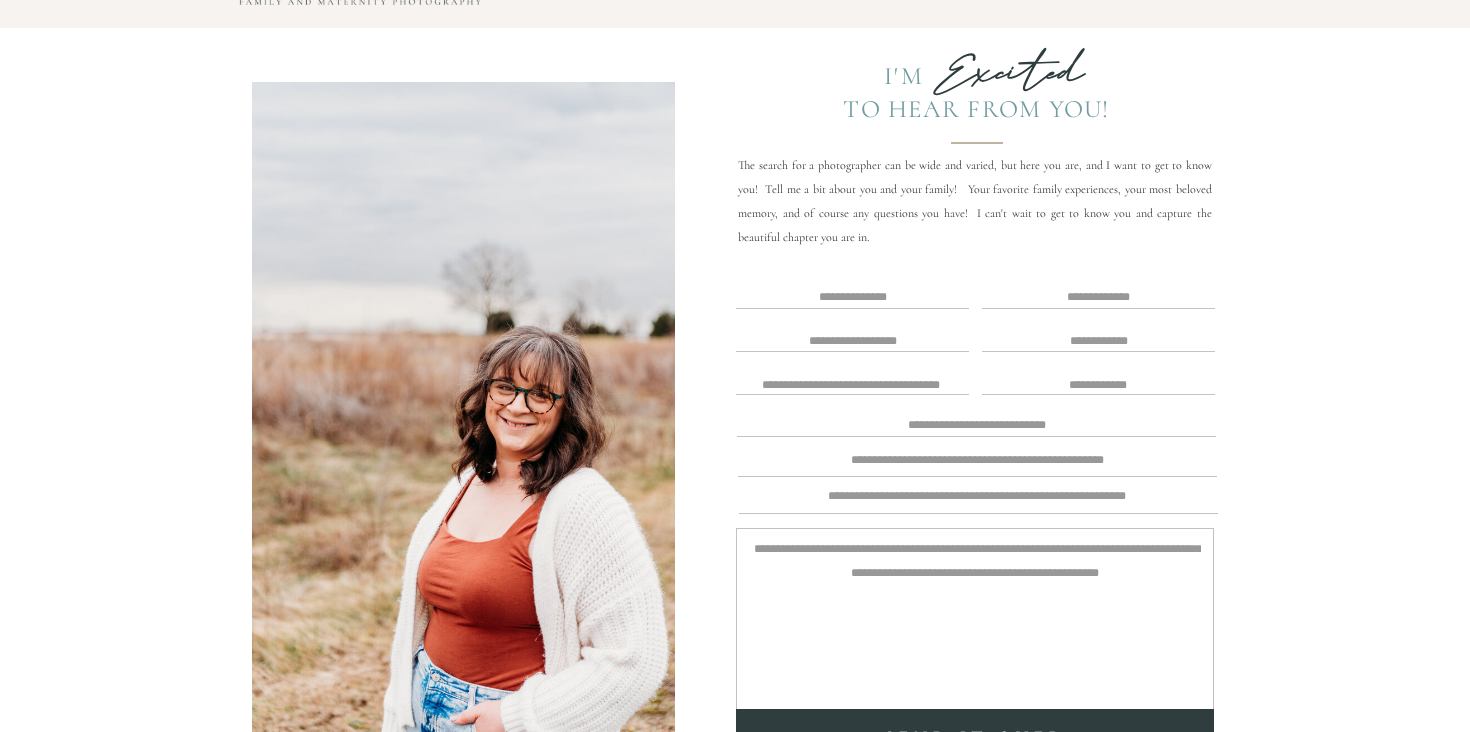 scroll, scrollTop: 82, scrollLeft: 0, axis: vertical 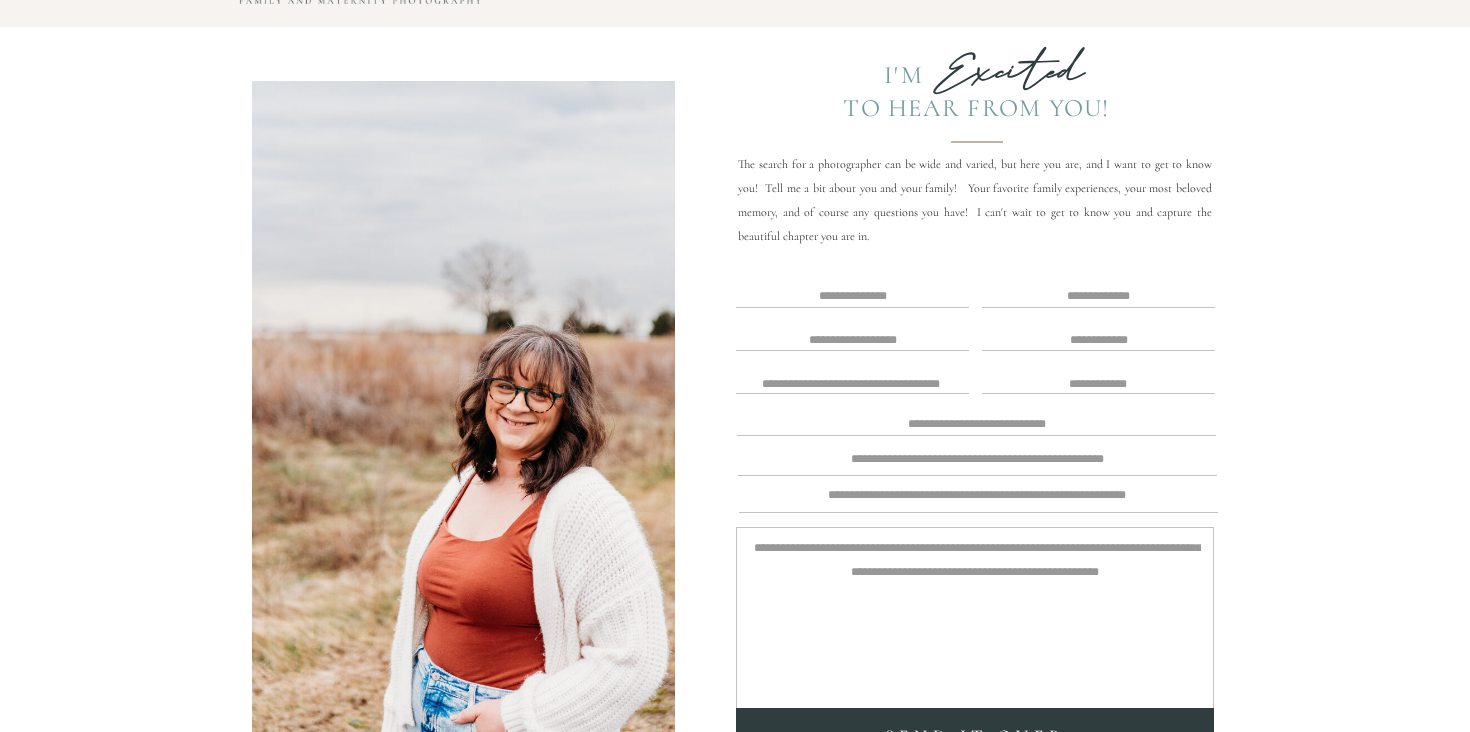click at bounding box center [852, 297] 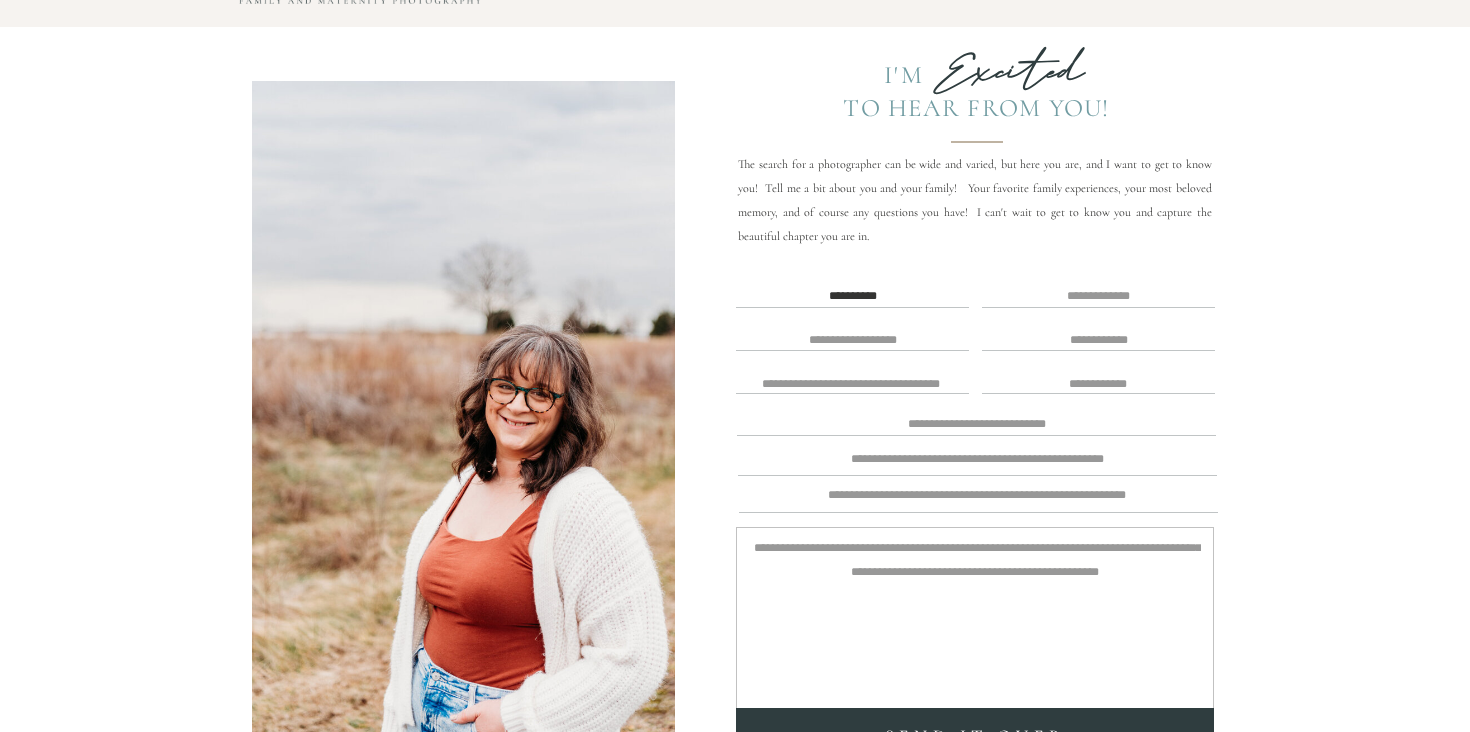 type on "**********" 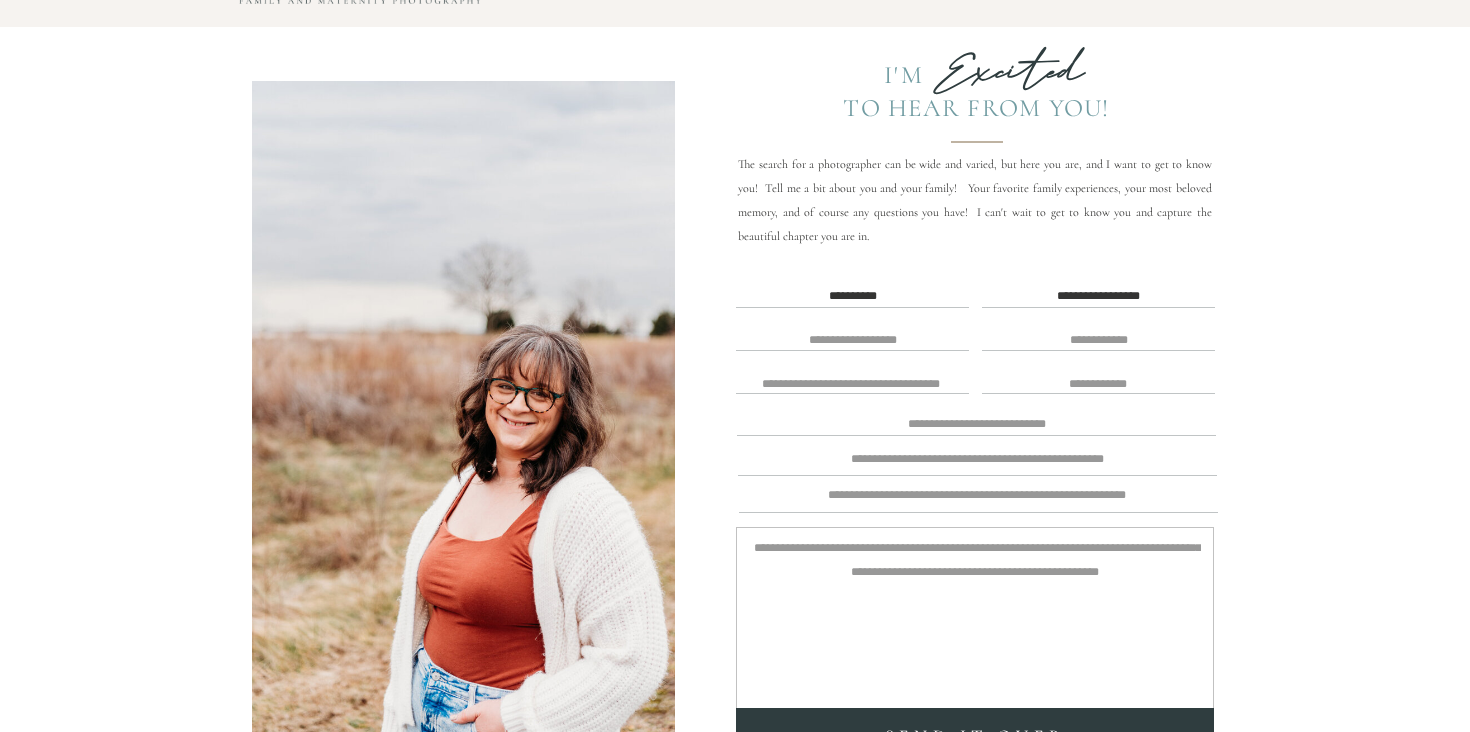 type on "**********" 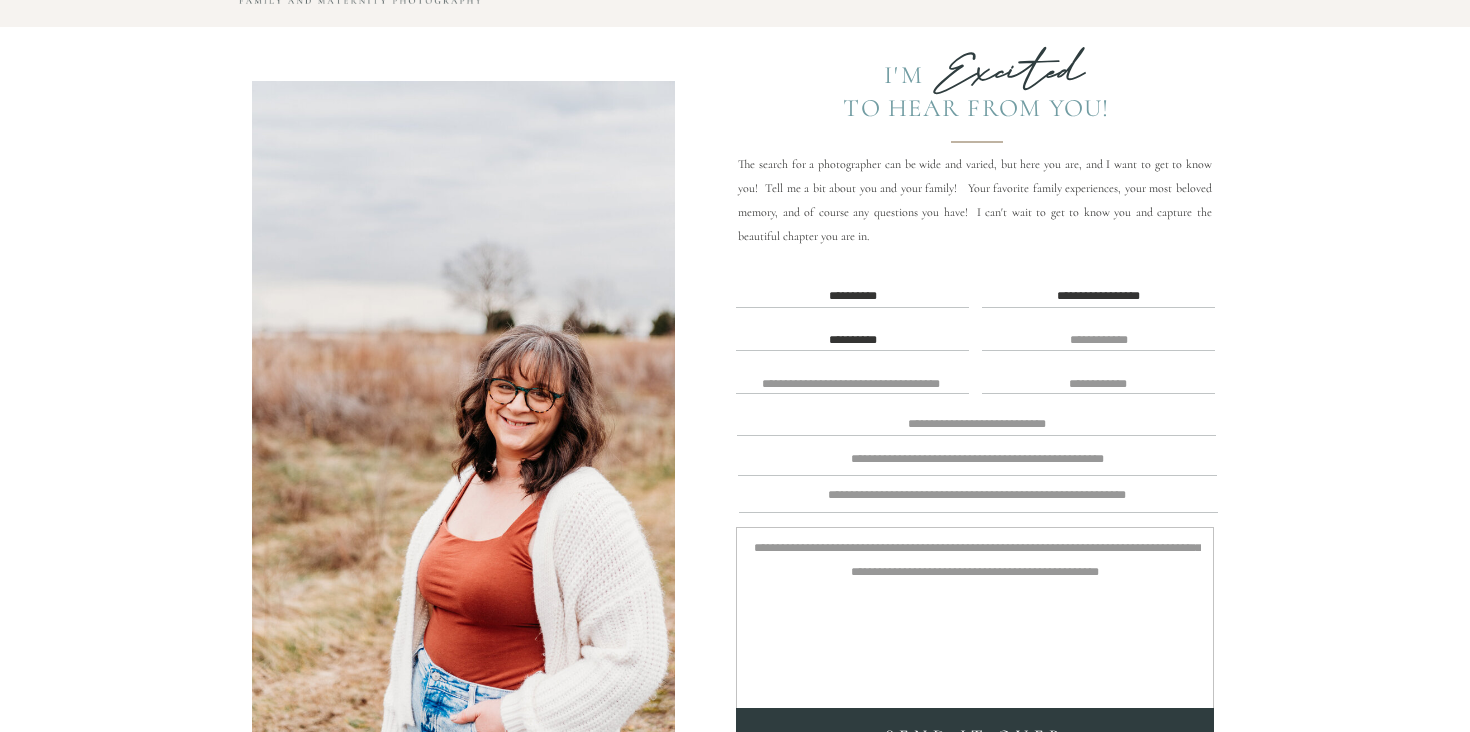 type on "**********" 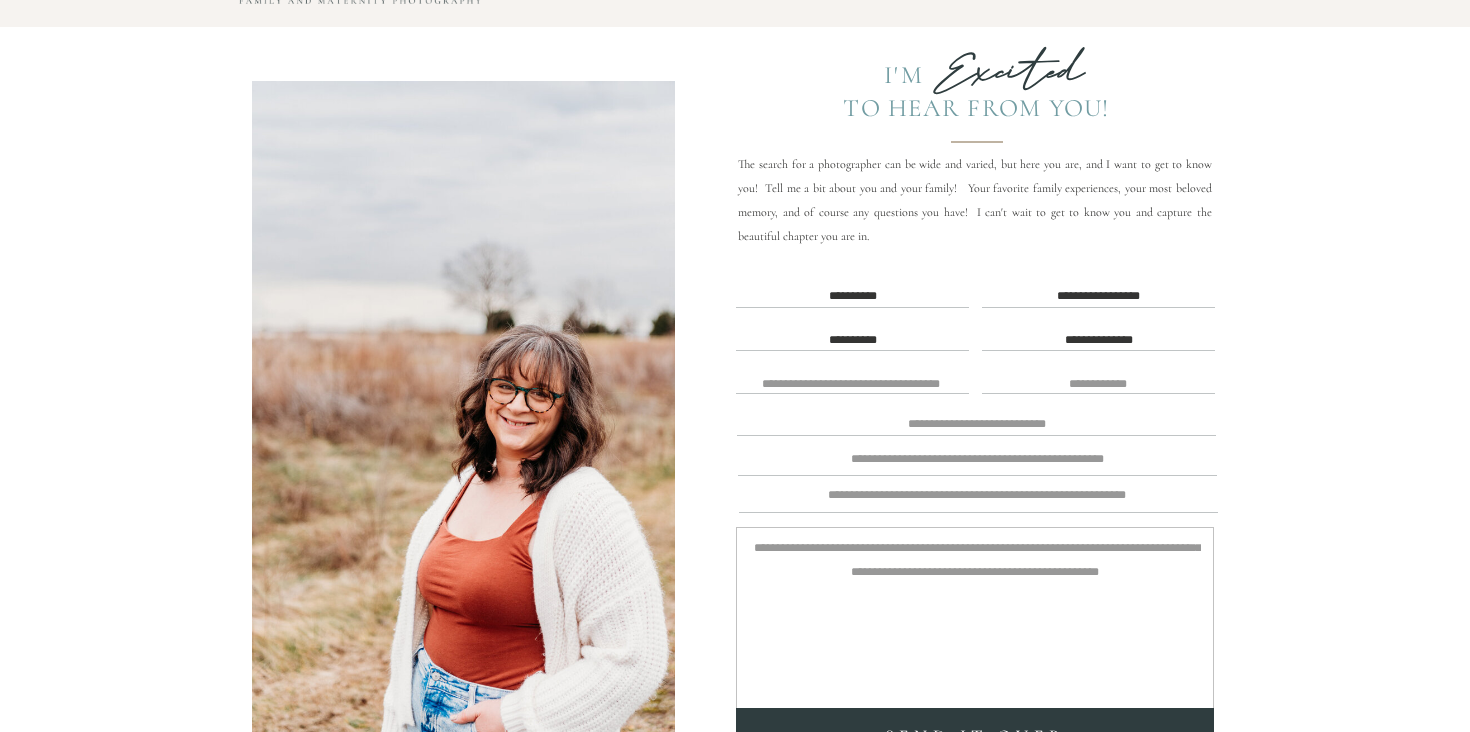 type on "**********" 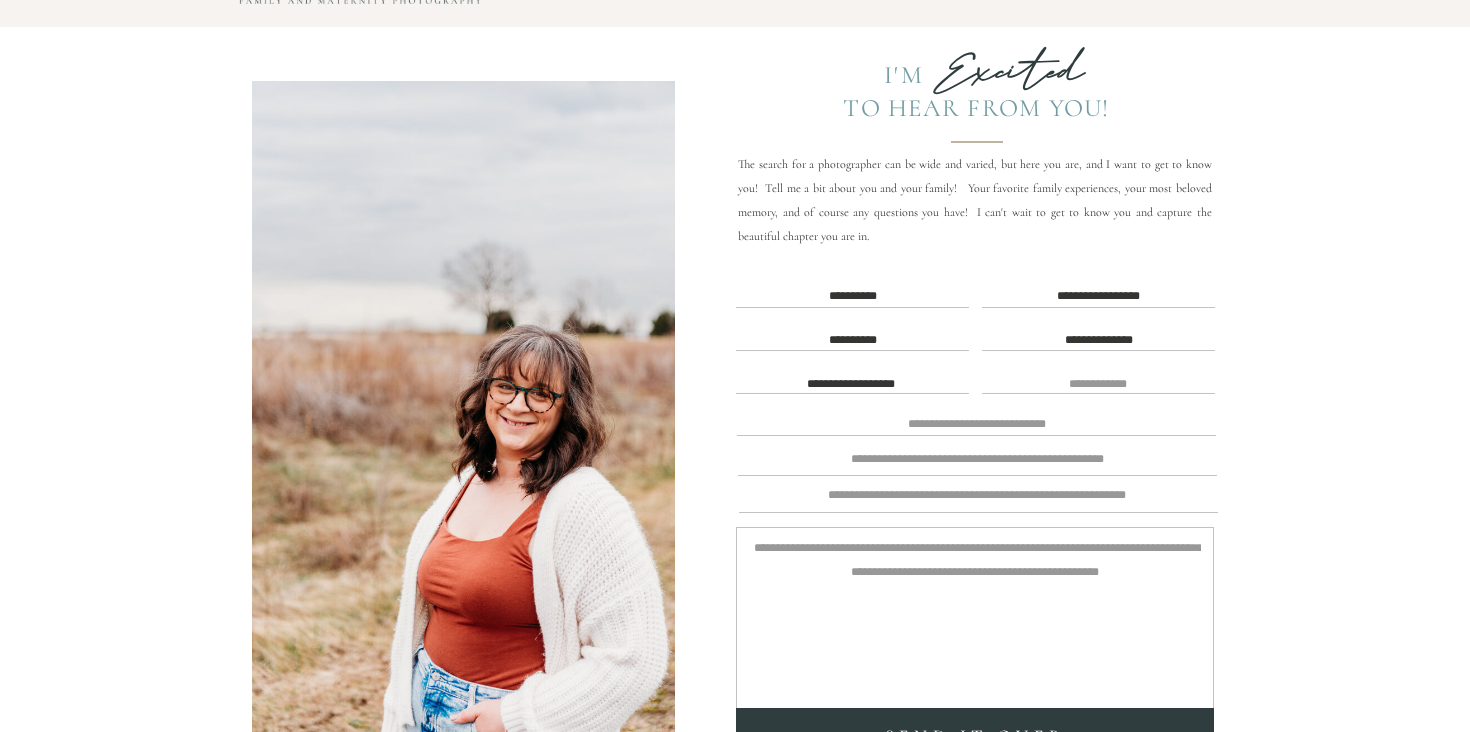 type on "**********" 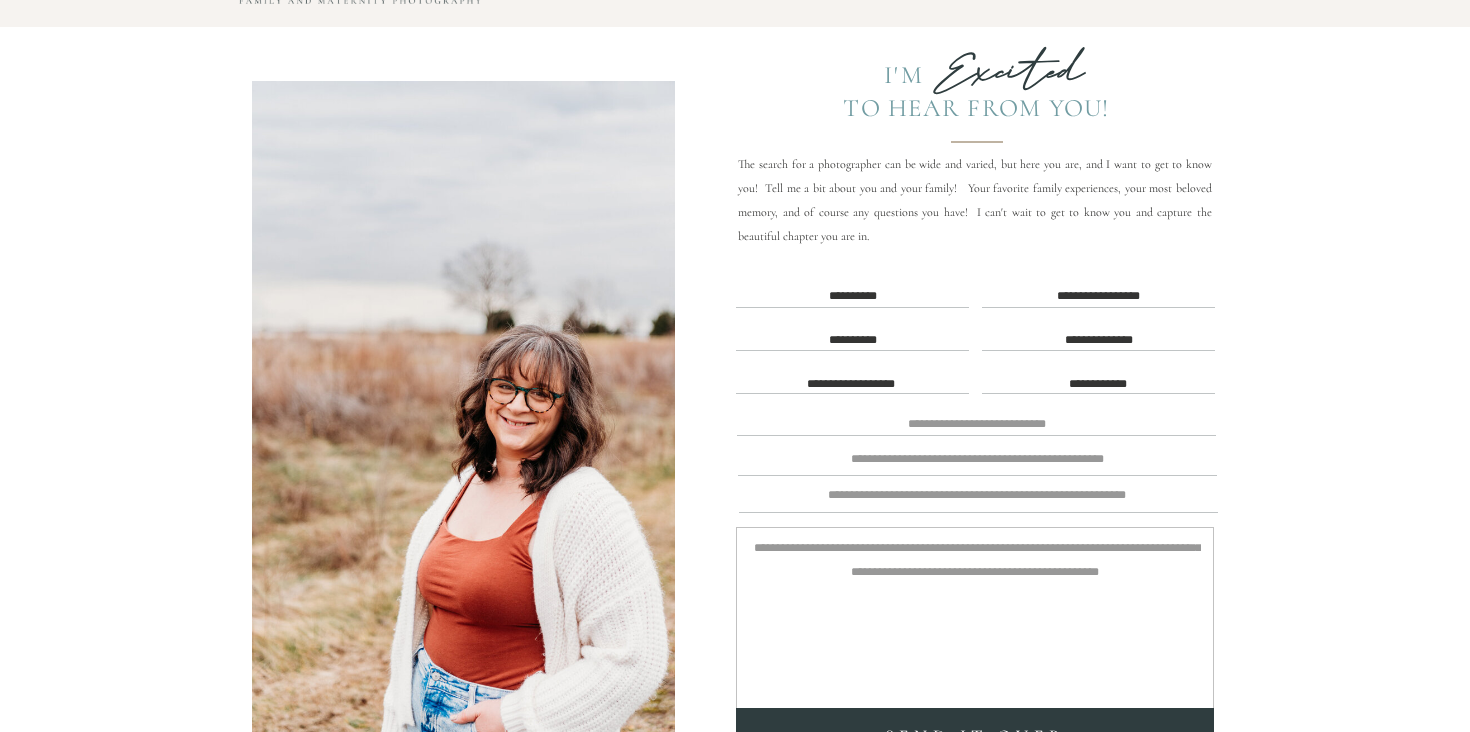 type on "**********" 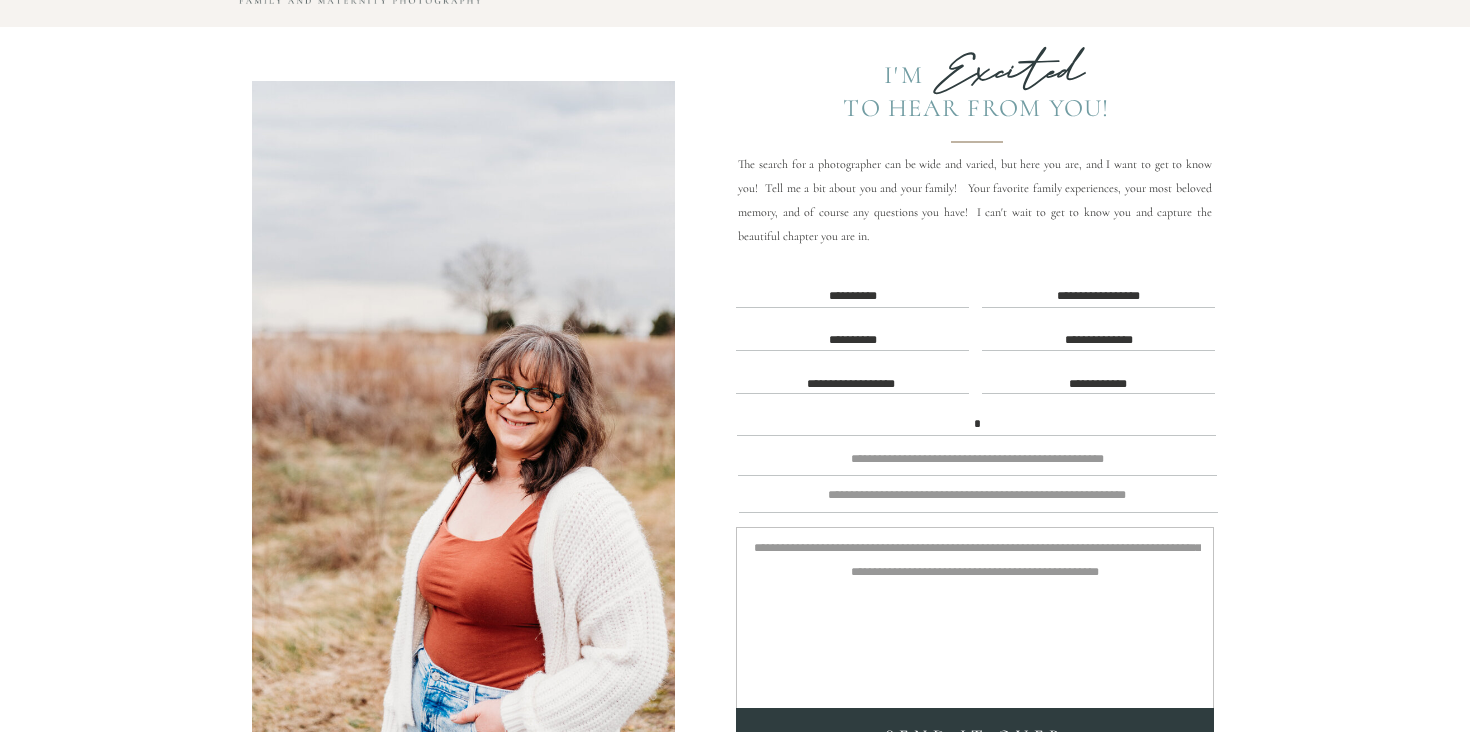 scroll, scrollTop: 1, scrollLeft: 0, axis: vertical 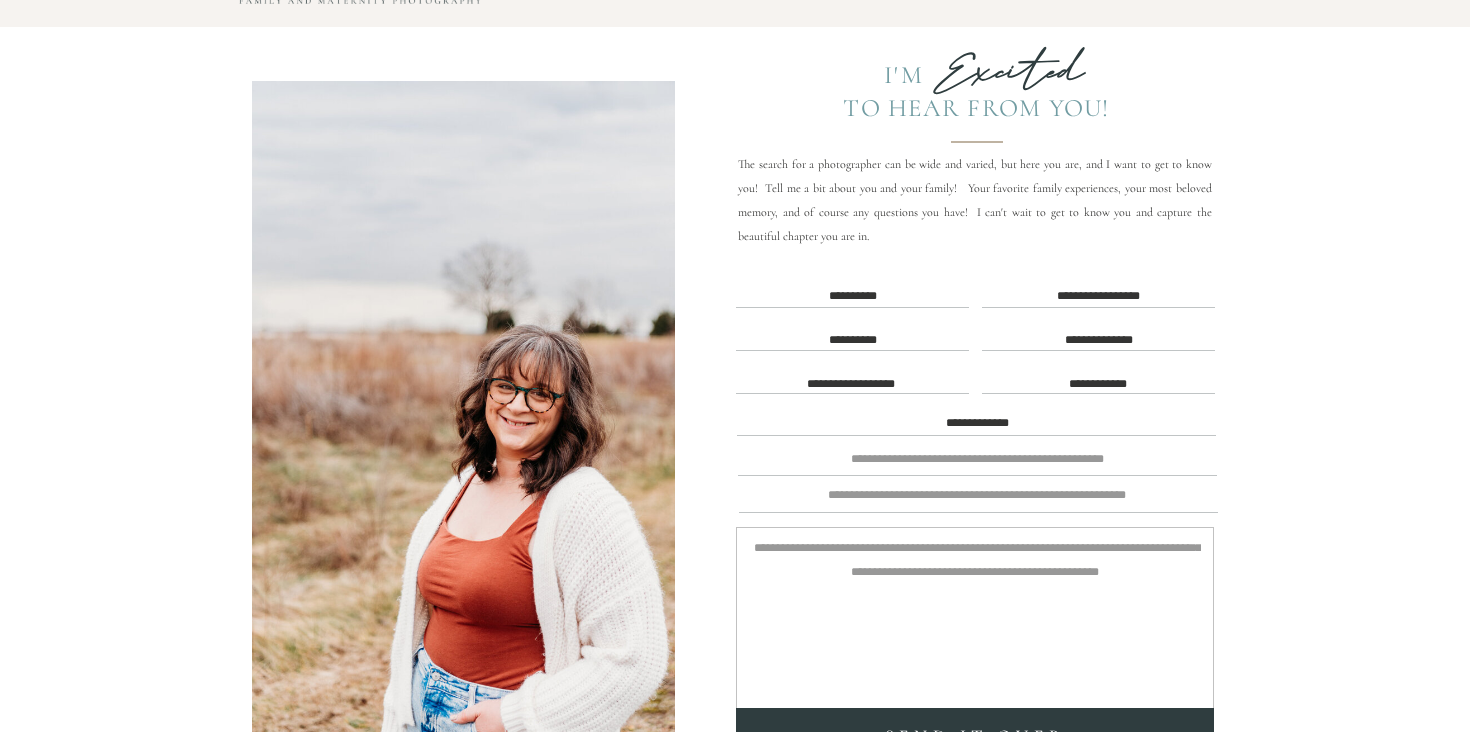 type on "**********" 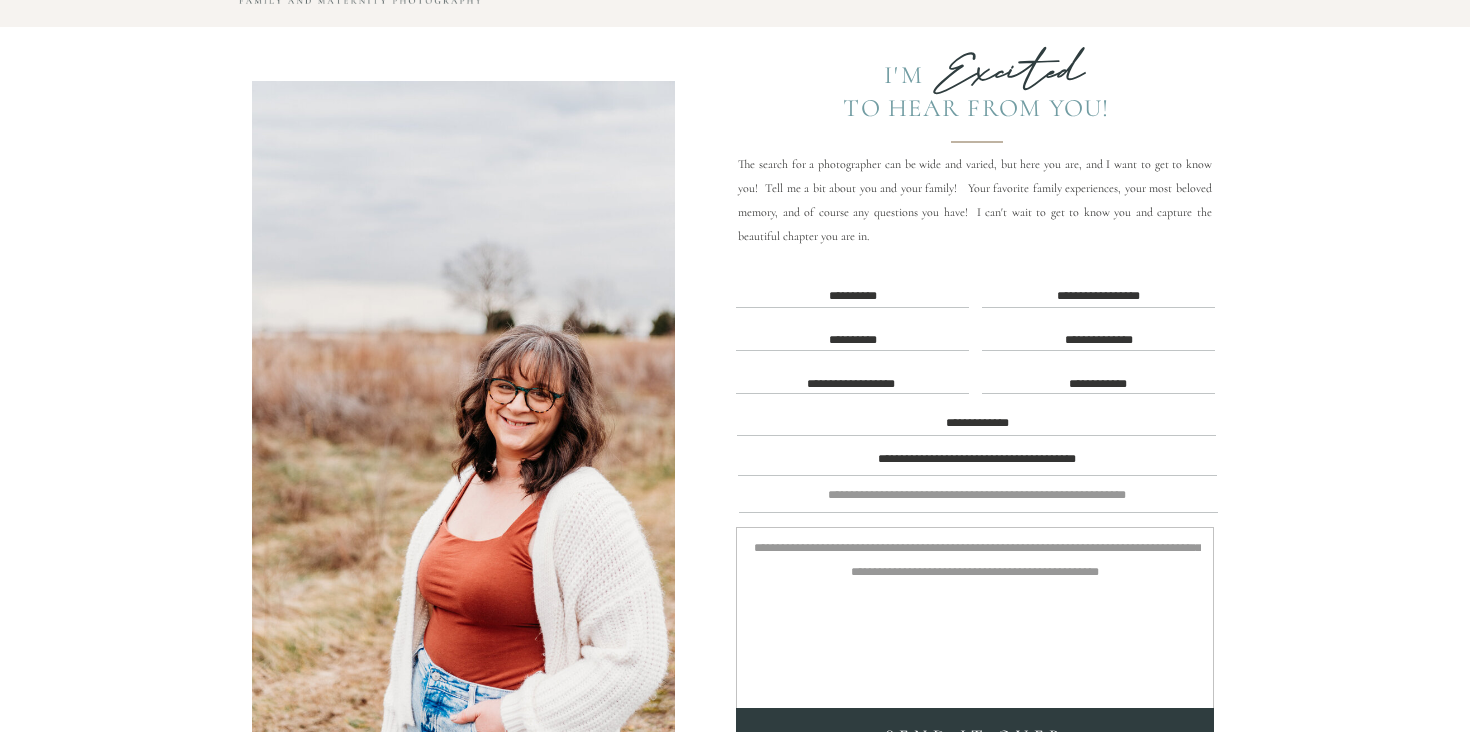 type on "**********" 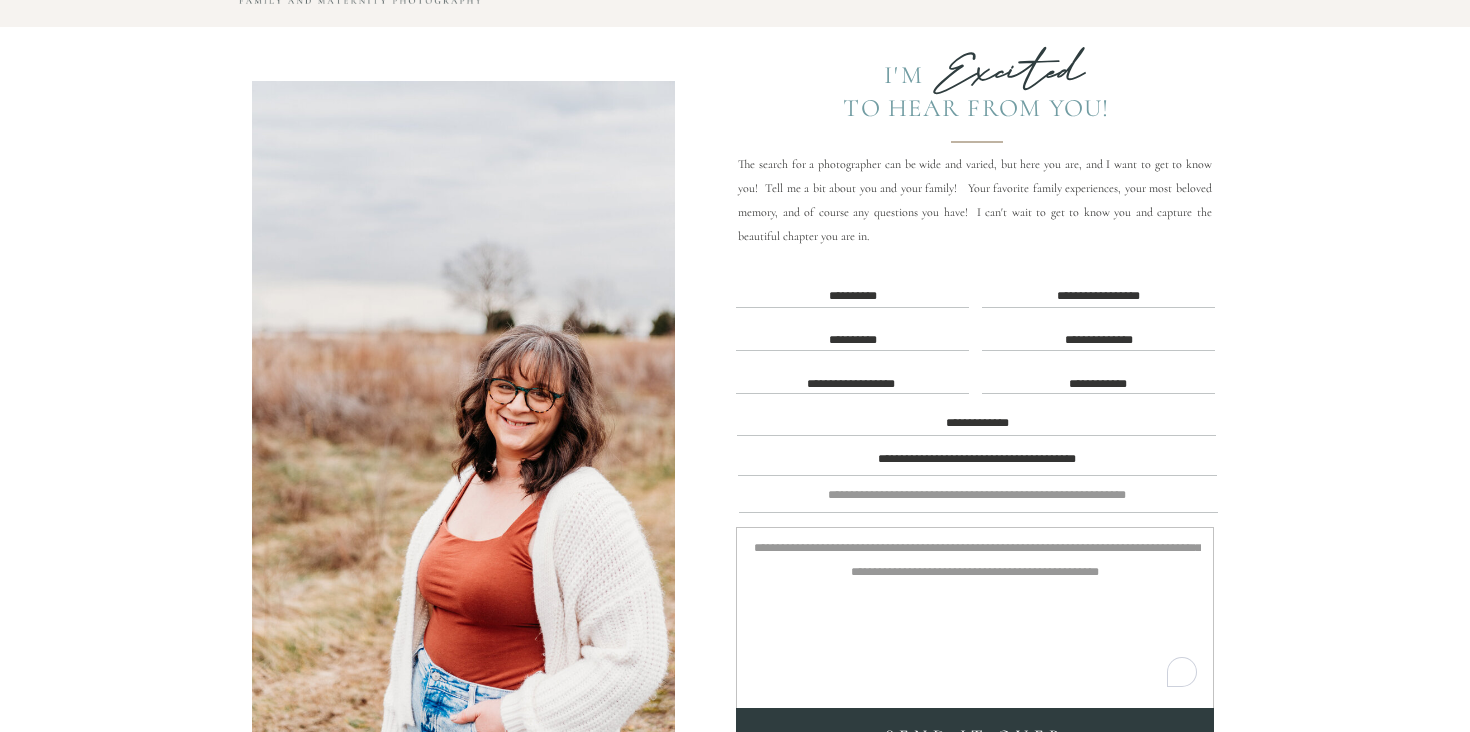click at bounding box center [975, 613] 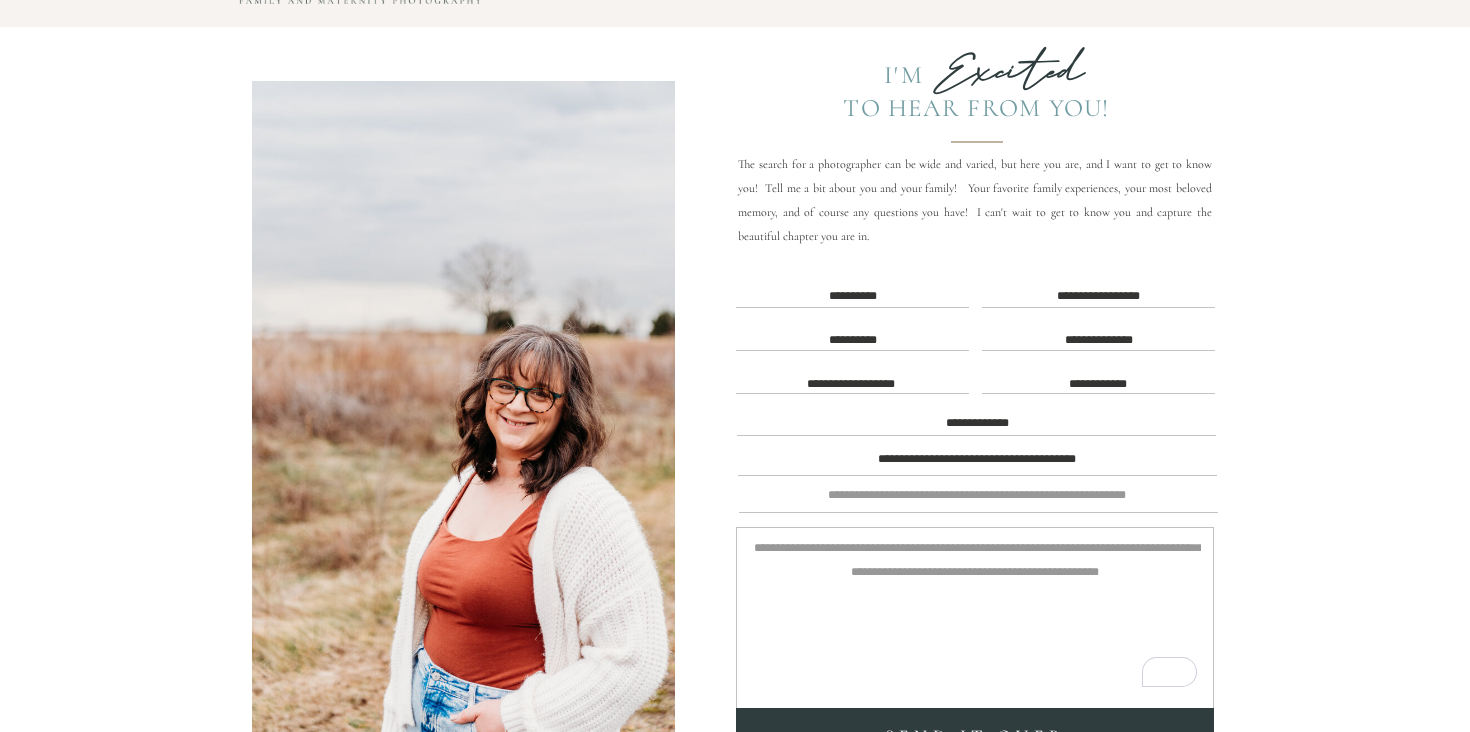 paste on "**********" 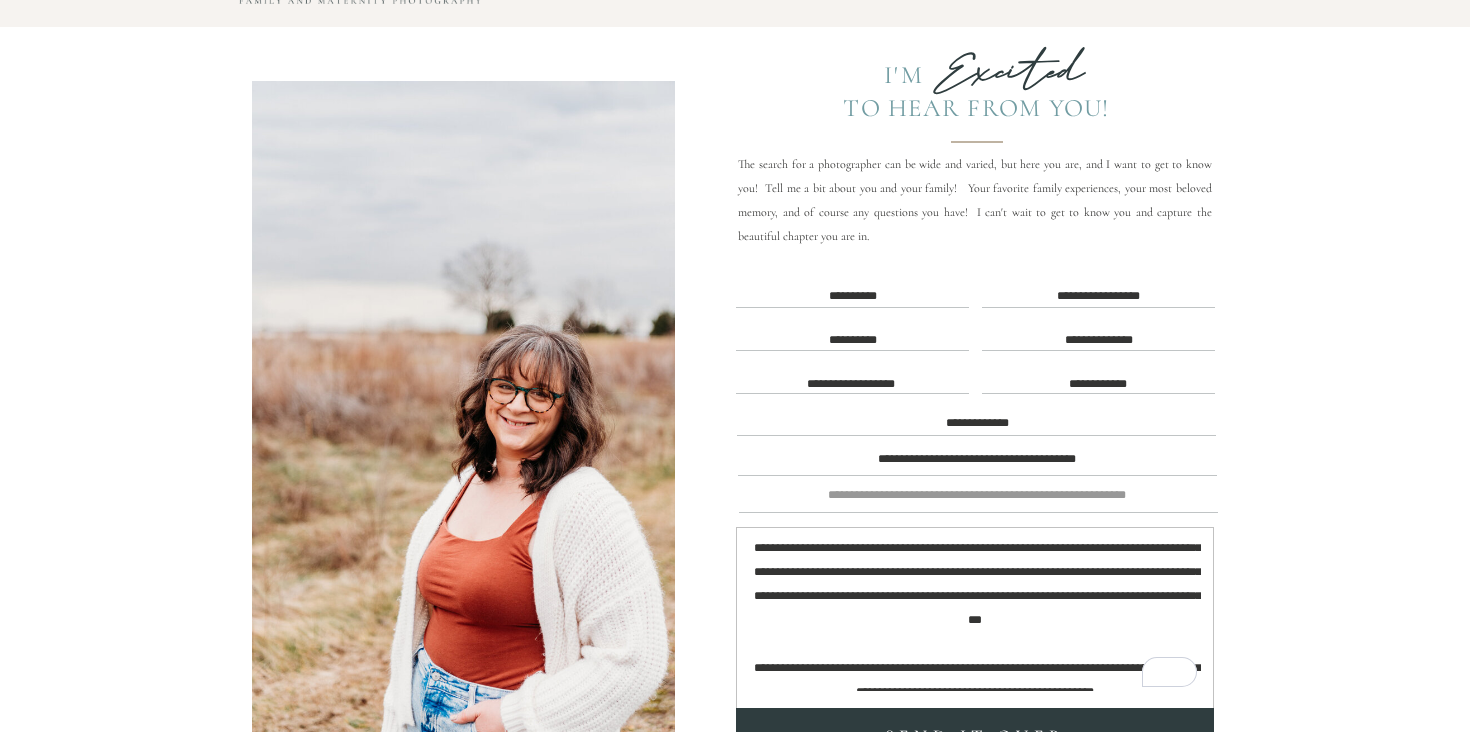 scroll, scrollTop: 152, scrollLeft: 0, axis: vertical 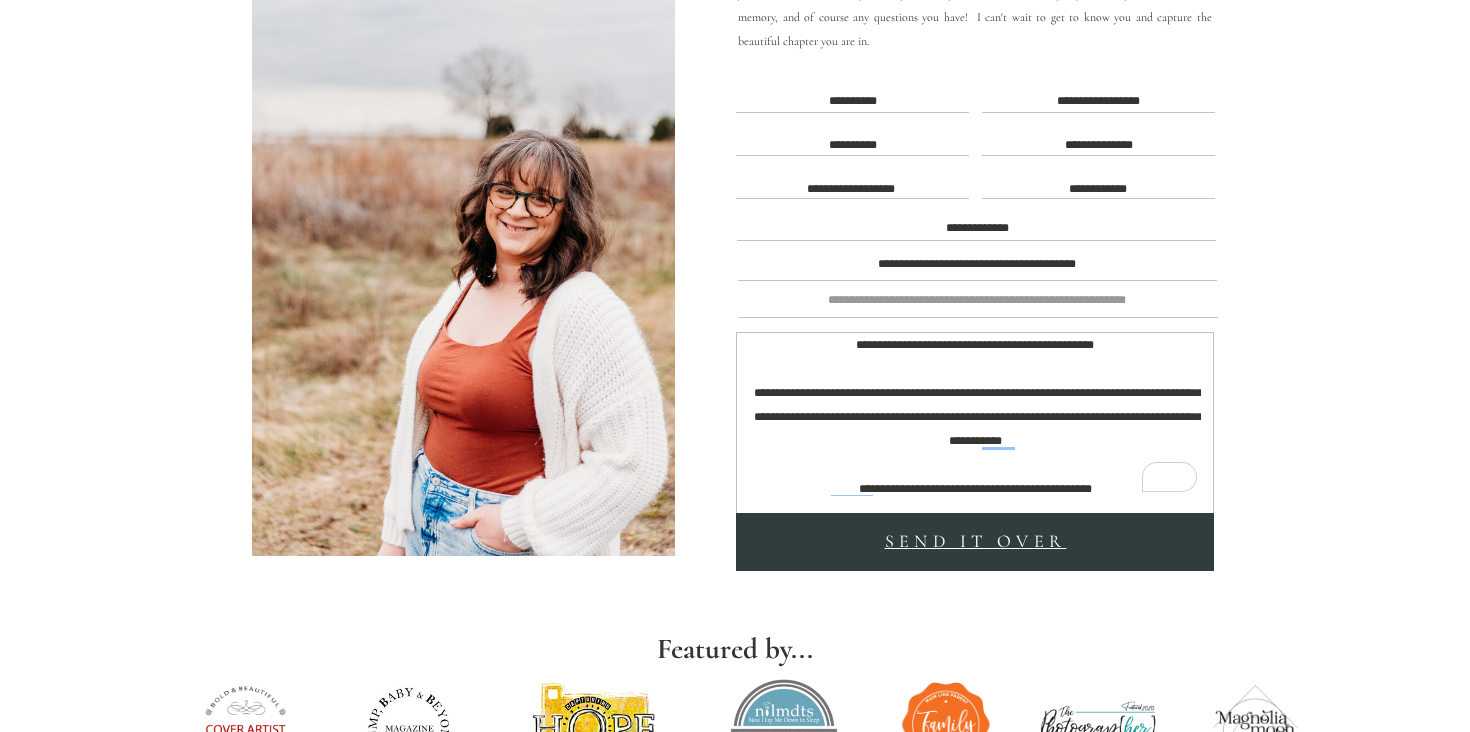 type on "**********" 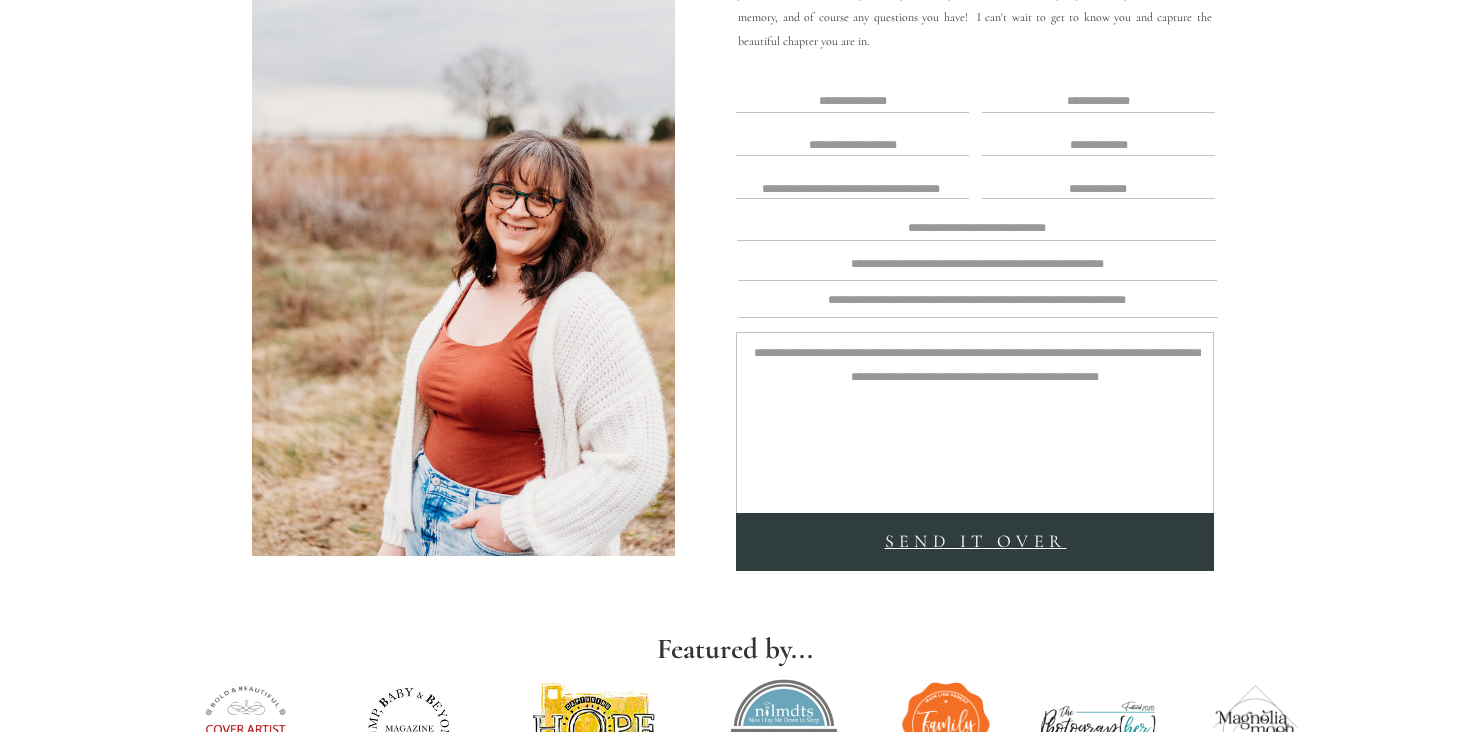 scroll, scrollTop: 0, scrollLeft: 0, axis: both 